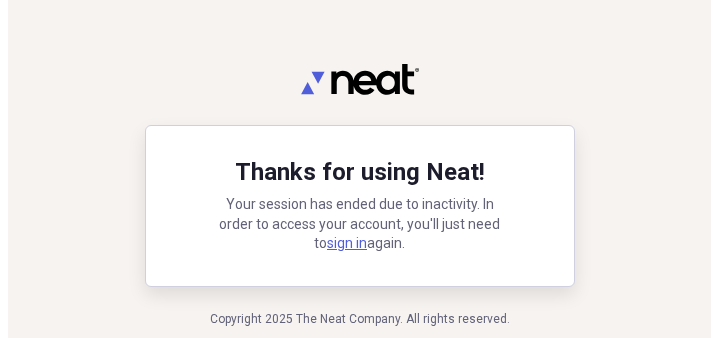 scroll, scrollTop: 0, scrollLeft: 0, axis: both 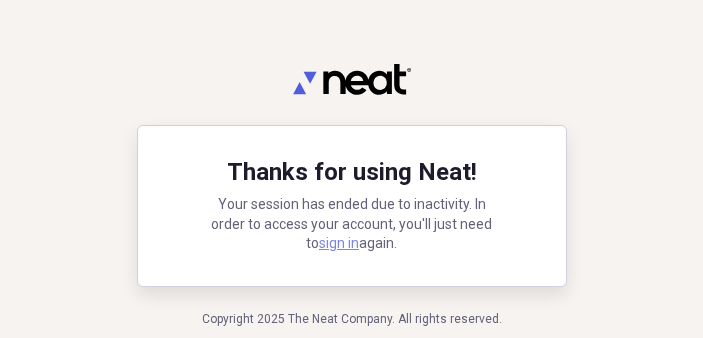 click on "sign in" at bounding box center (339, 243) 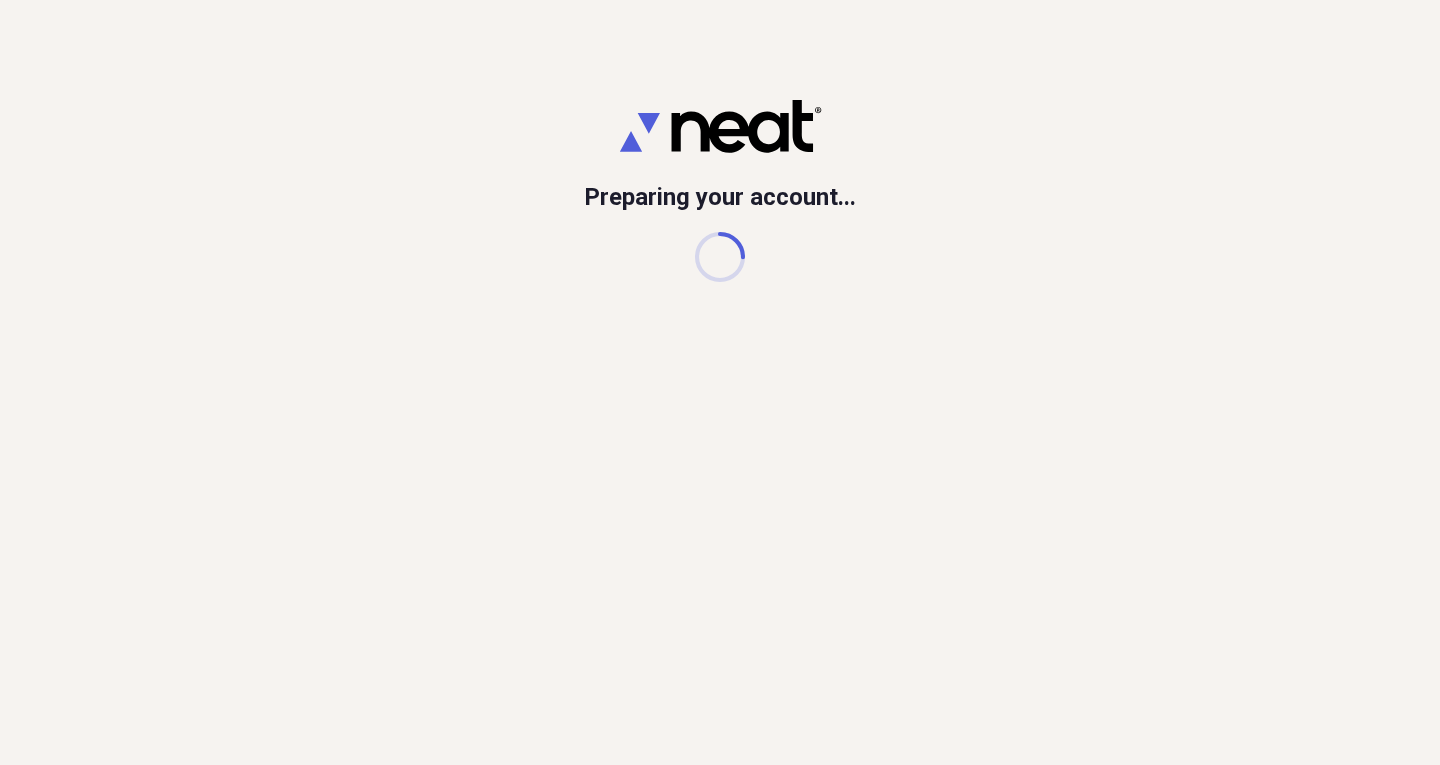 scroll, scrollTop: 0, scrollLeft: 0, axis: both 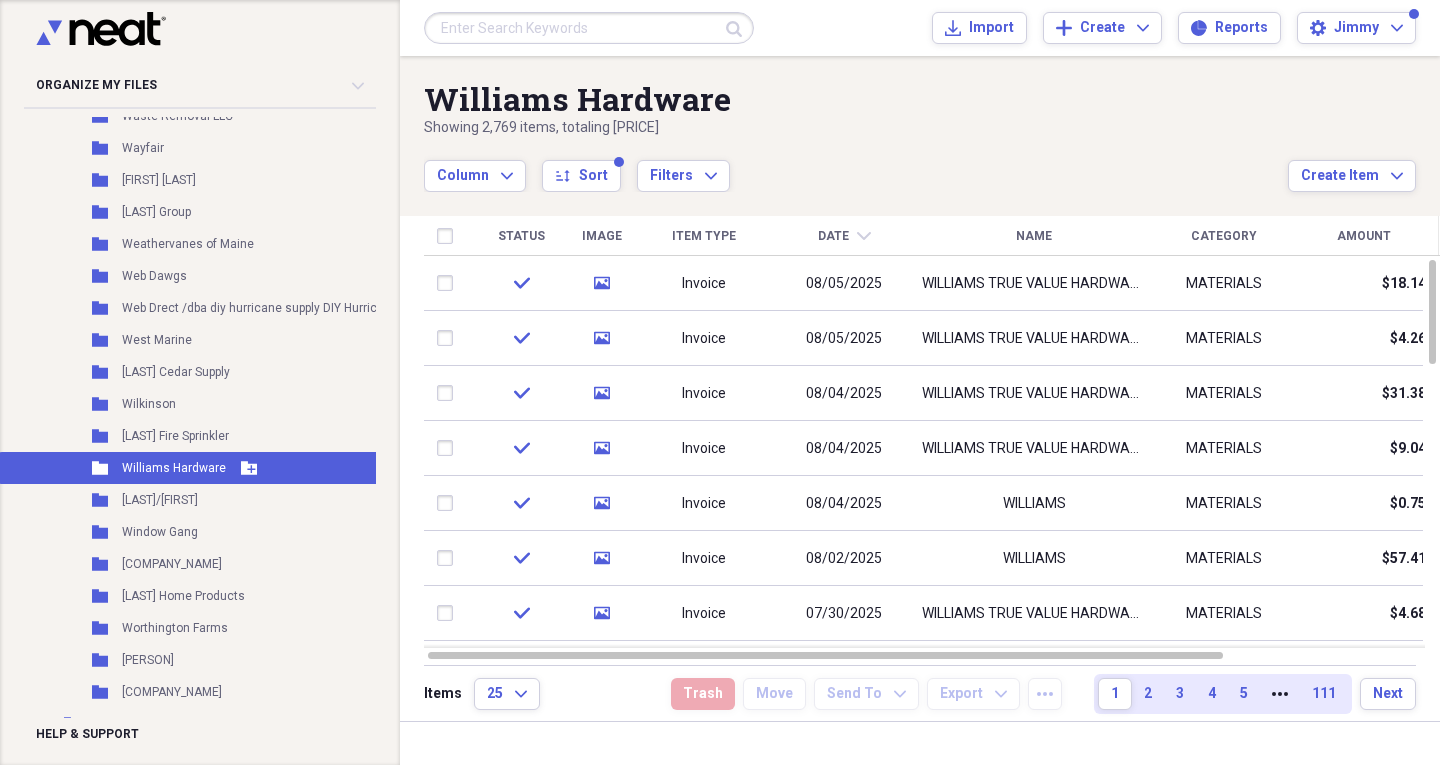 click on "Williams Hardware" at bounding box center (174, 468) 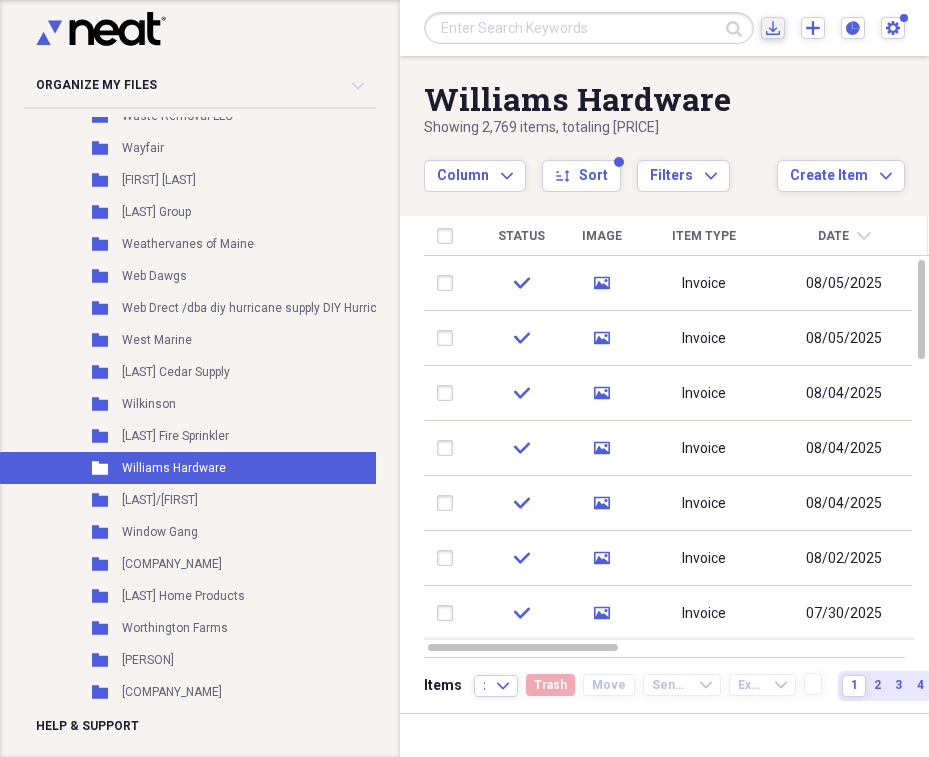 click on "Import" 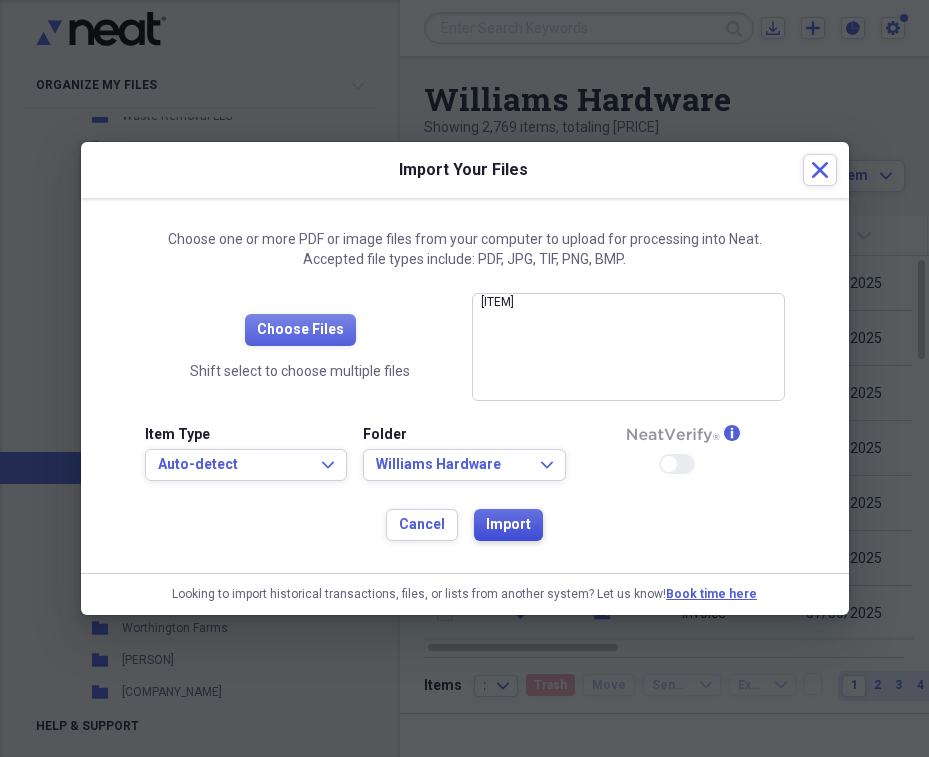 click on "Import" at bounding box center [508, 525] 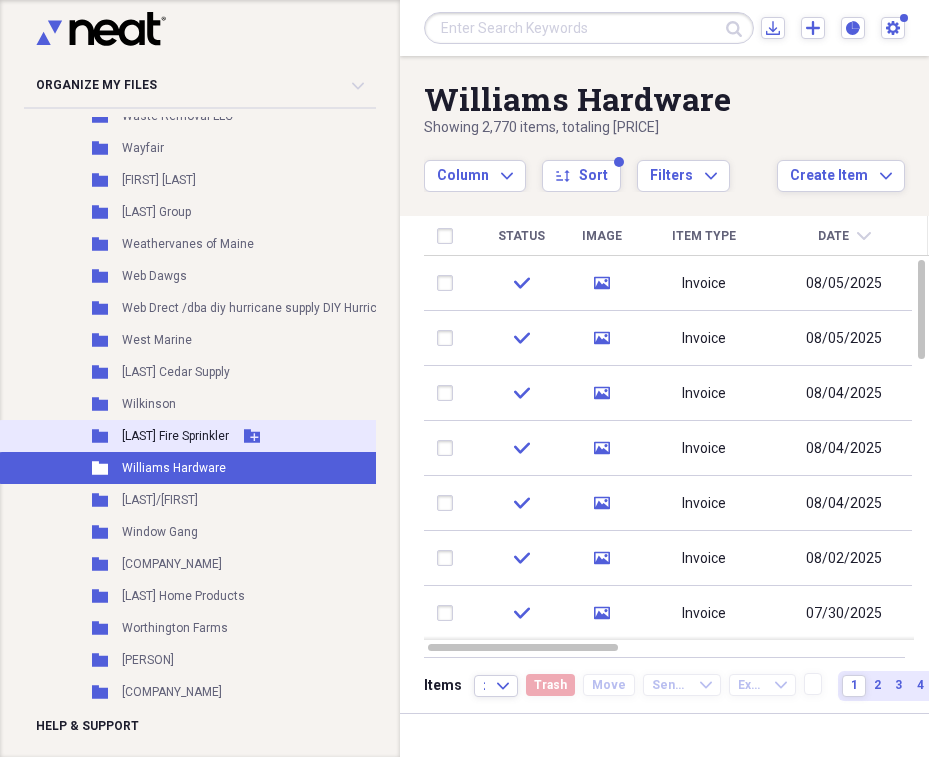 click on "[LAST] Fire Sprinkler" at bounding box center [175, 436] 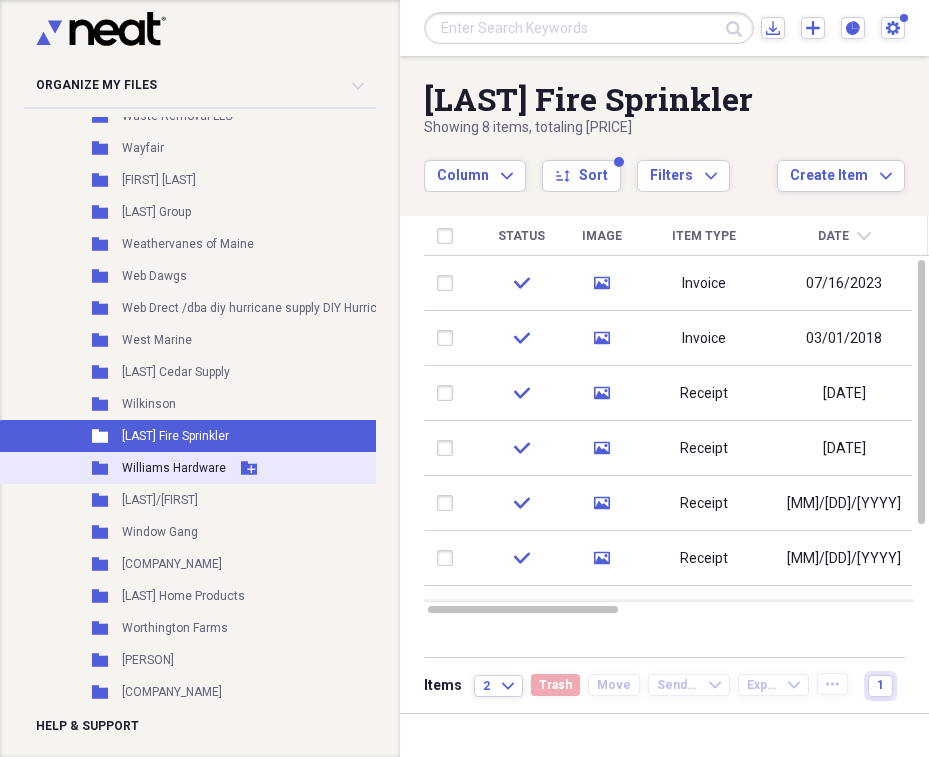 click on "Williams Hardware" at bounding box center (174, 468) 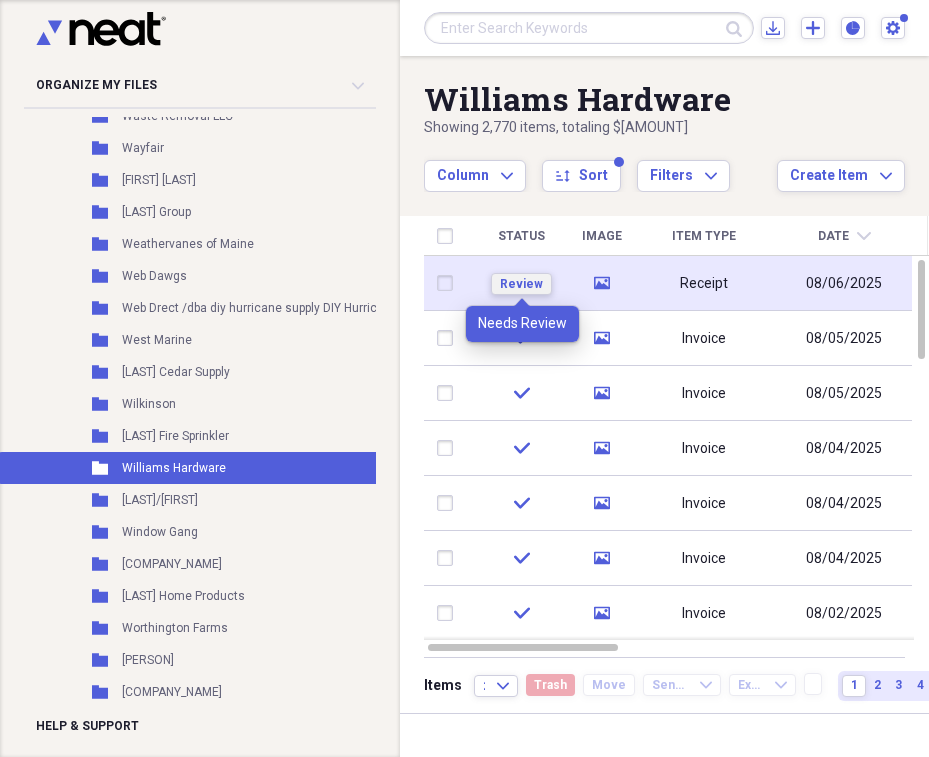 click on "Review" at bounding box center [521, 284] 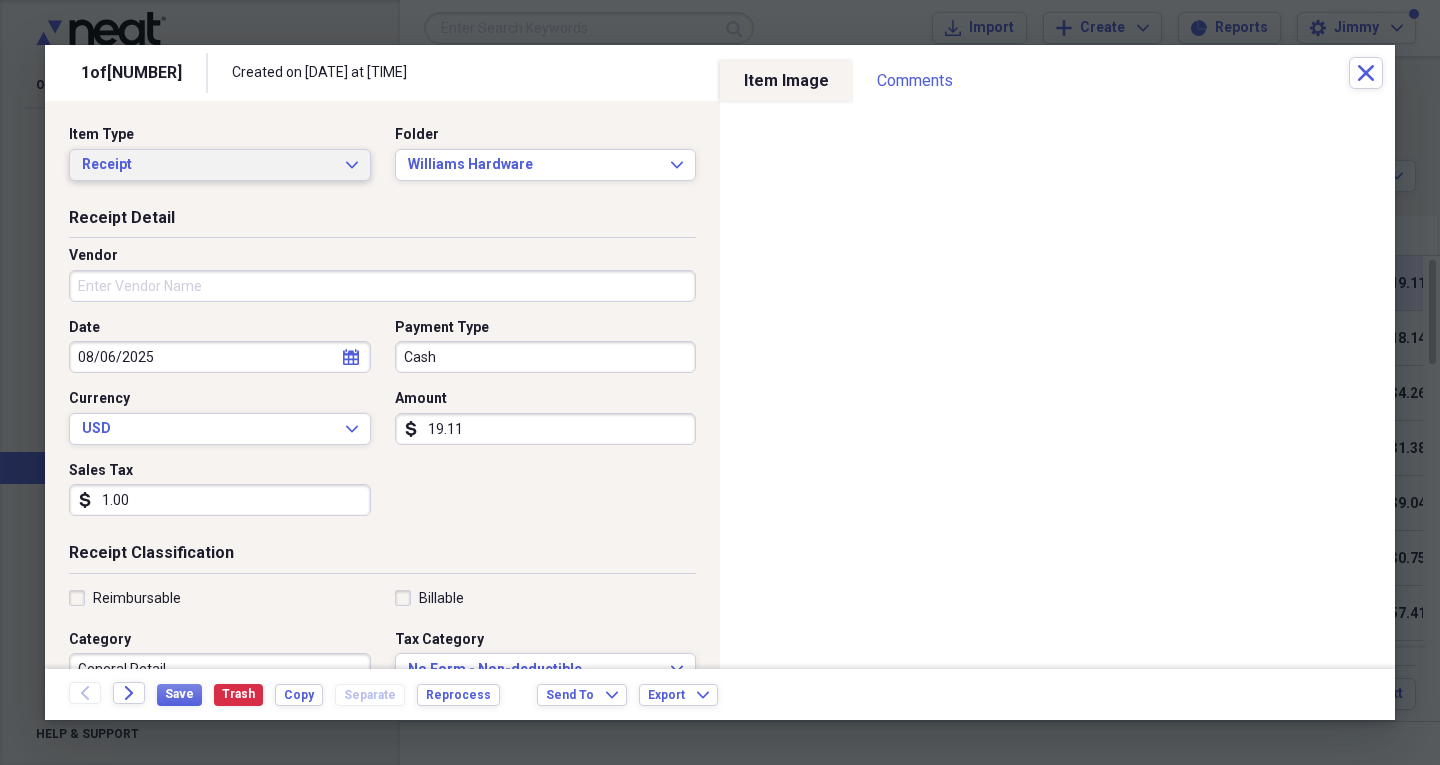 click on "Receipt Expand" at bounding box center (220, 165) 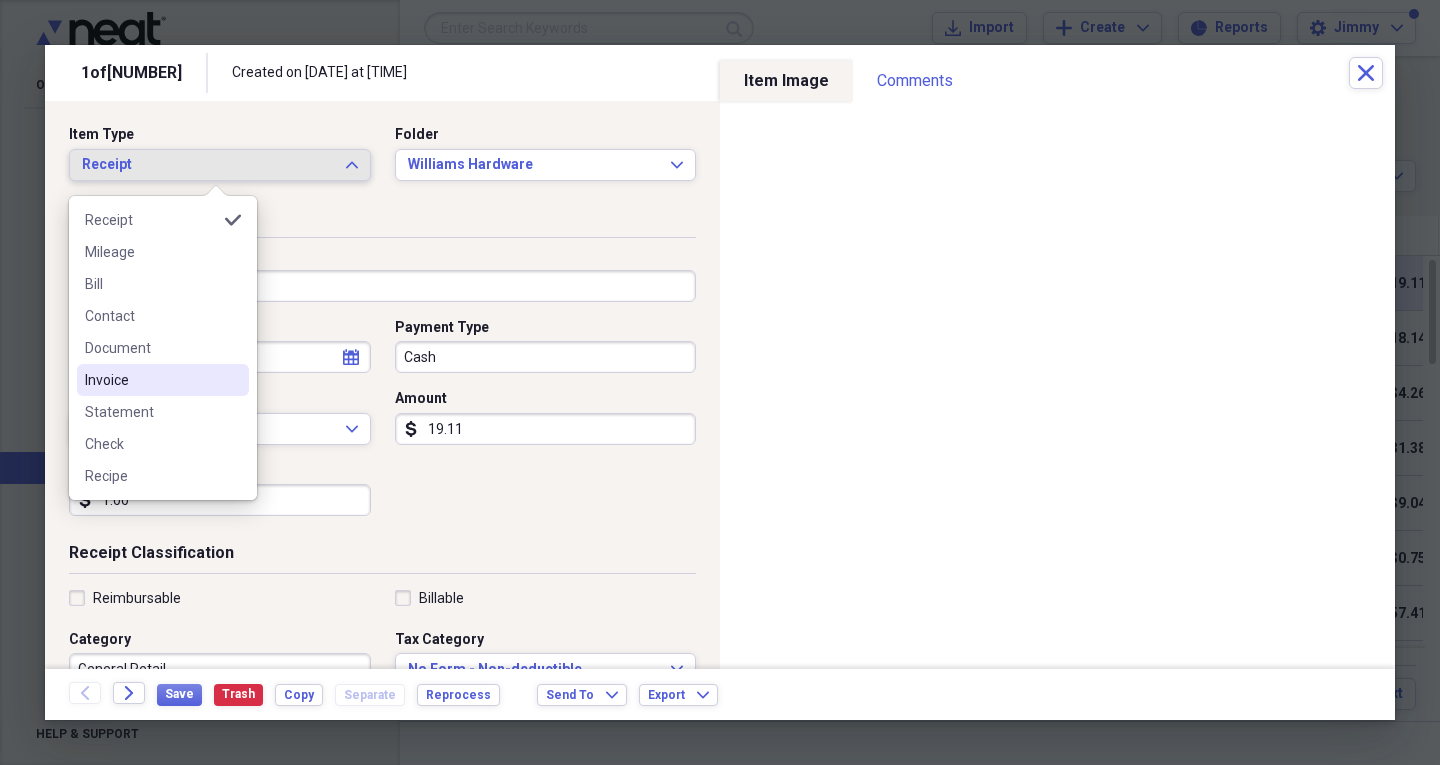 click on "Invoice" at bounding box center (151, 380) 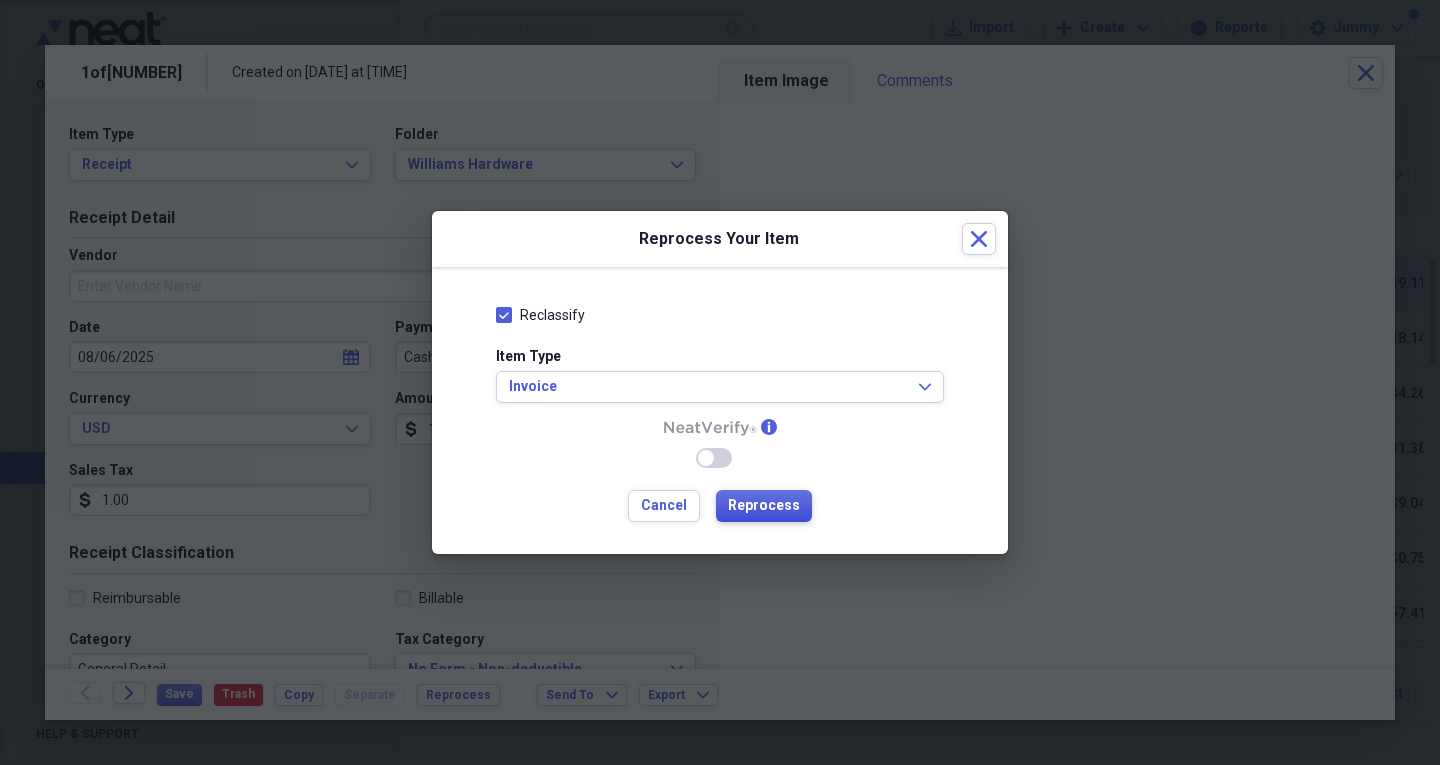 click on "Reprocess" at bounding box center (764, 506) 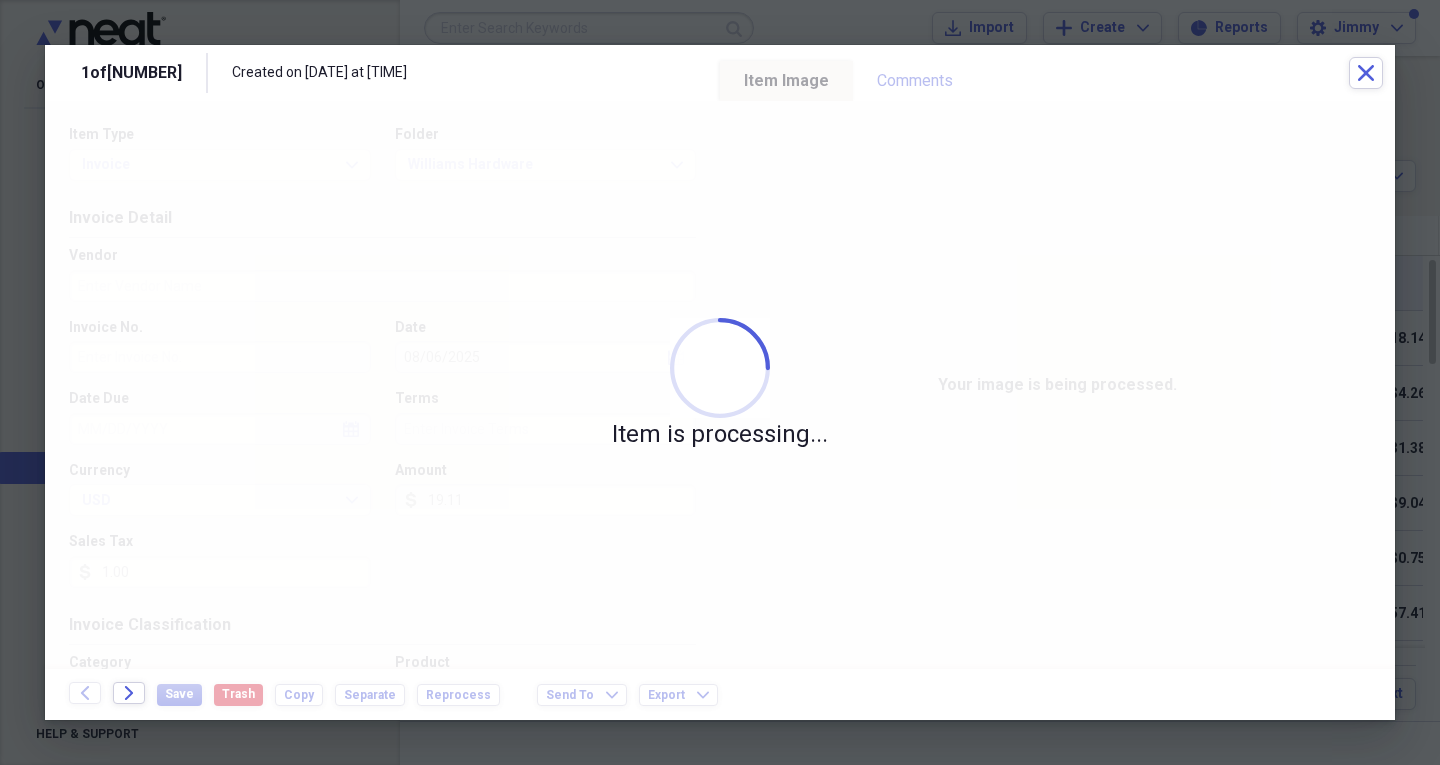 type on "B993369" 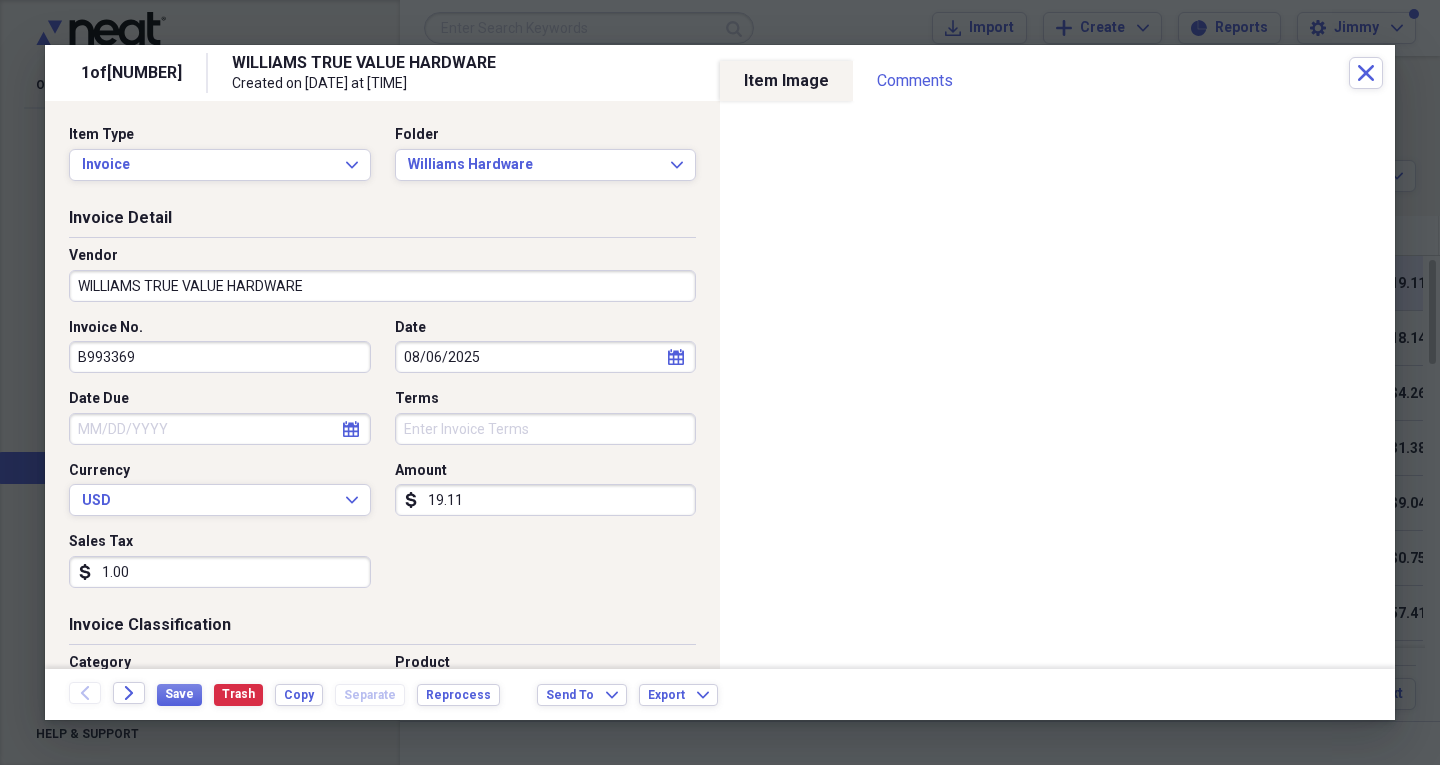 type on "WILLIAMS TRUE VALUE HARDWARE" 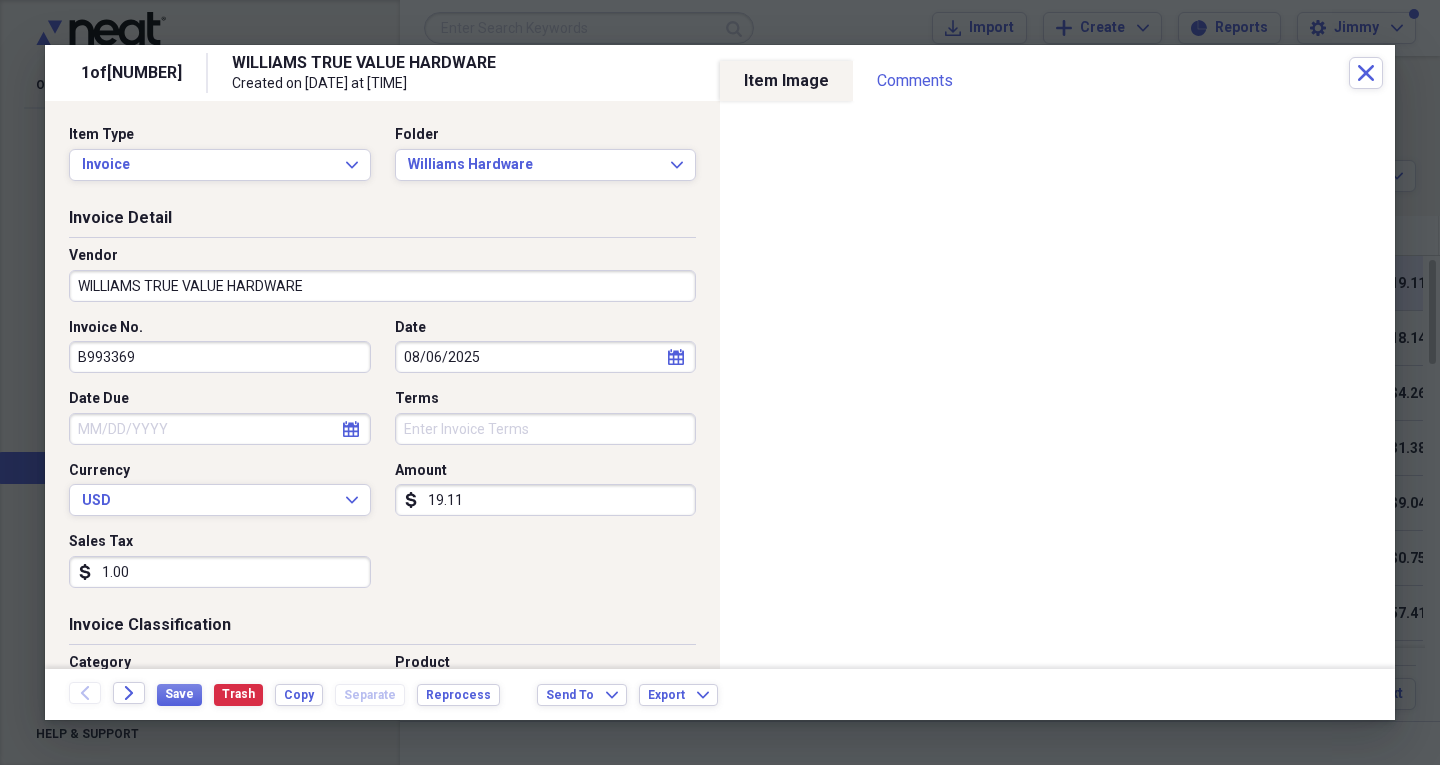 click on "Date Due" at bounding box center [220, 429] 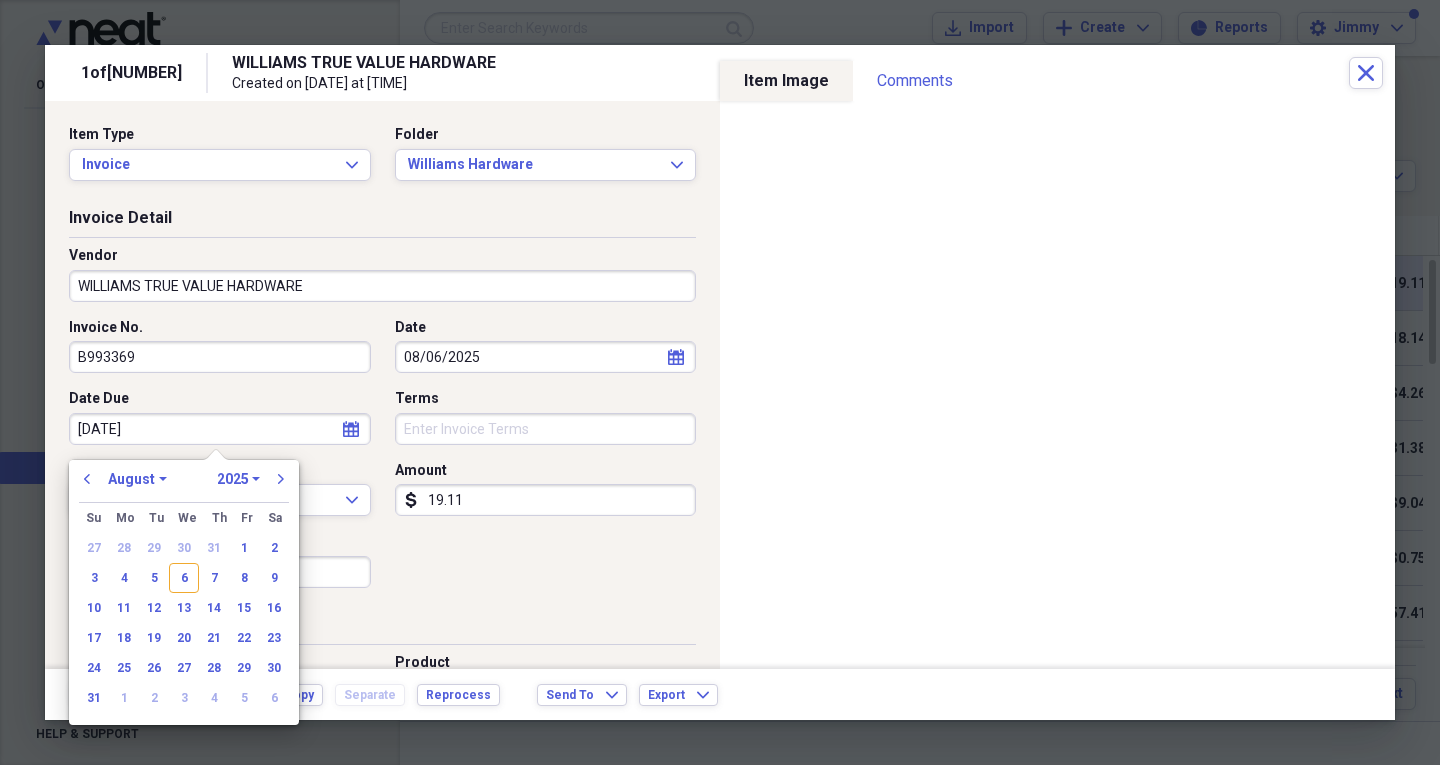 type on "[DATE]" 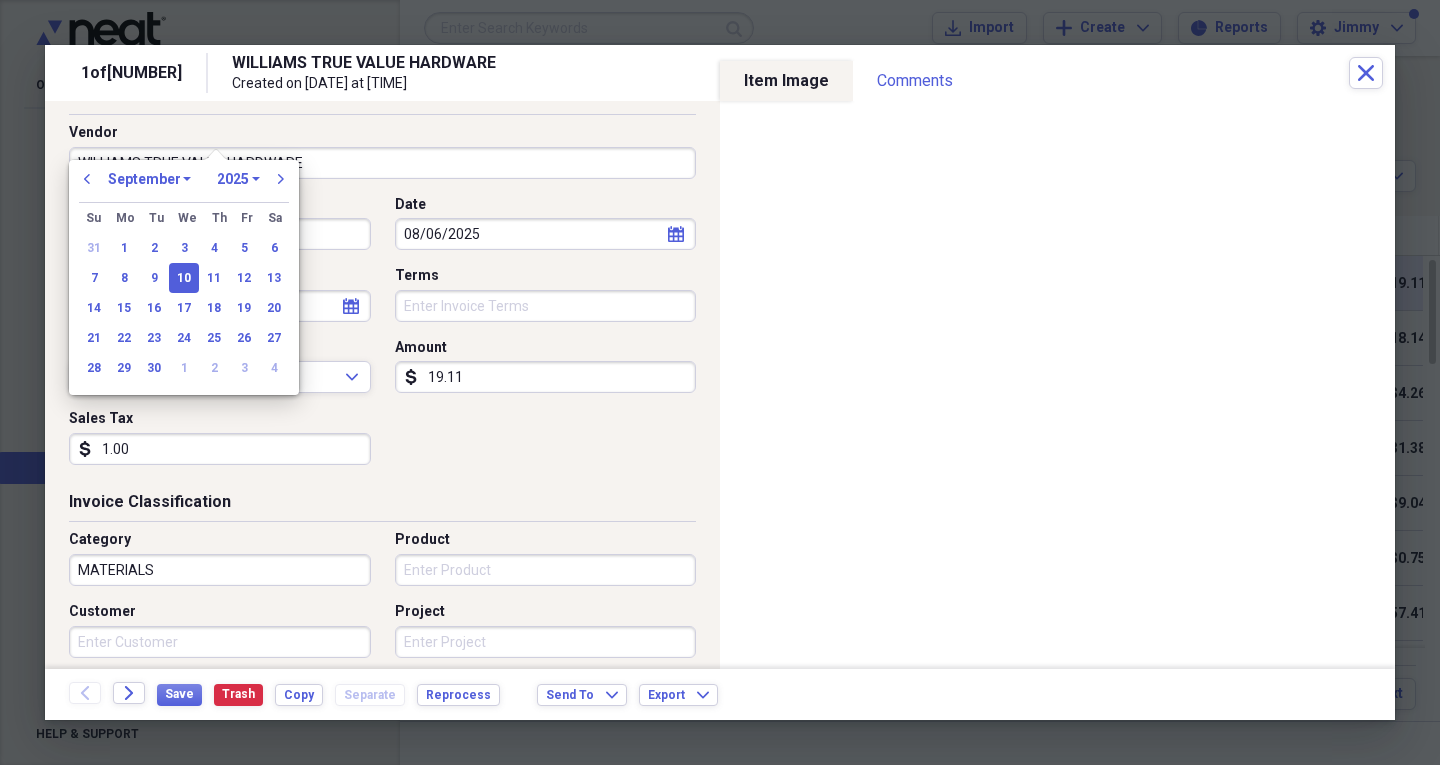scroll, scrollTop: 300, scrollLeft: 0, axis: vertical 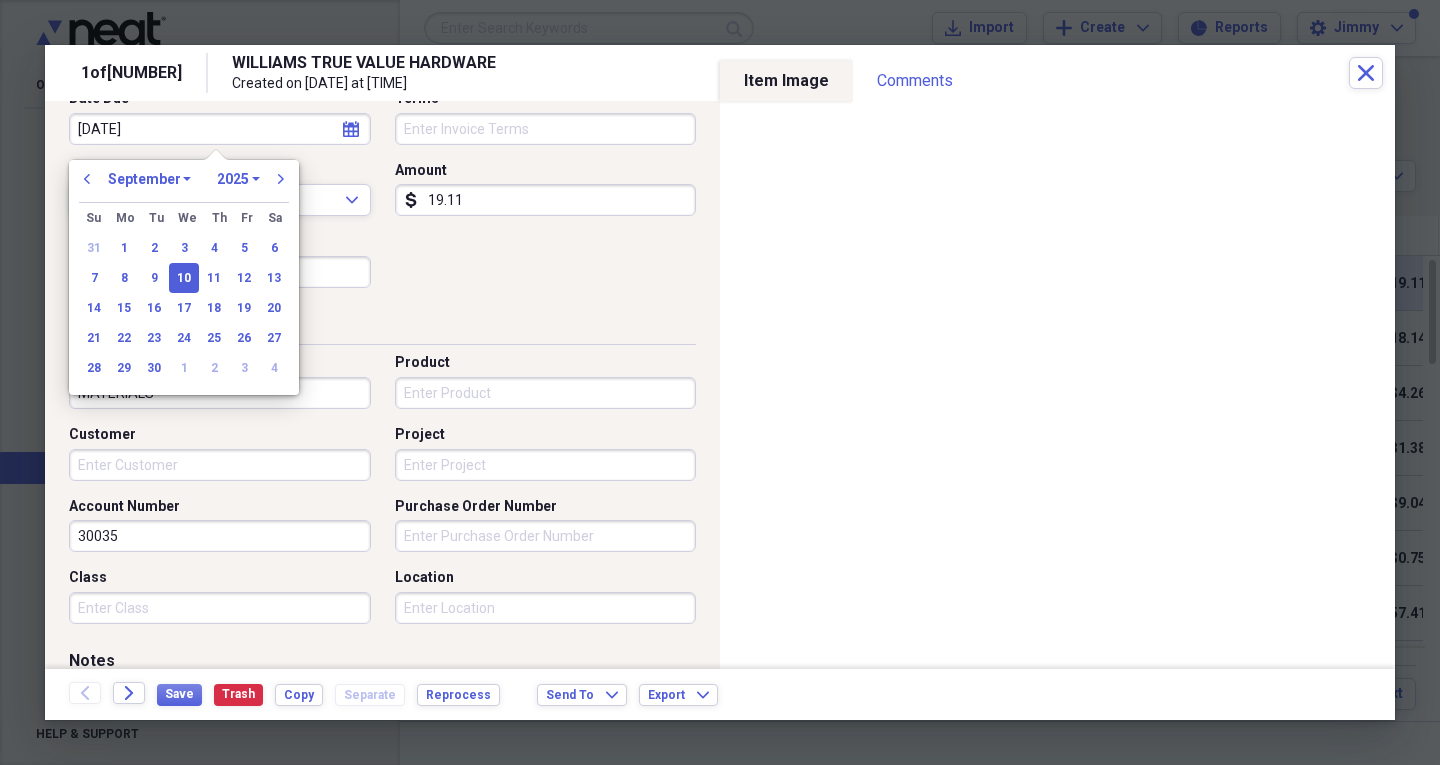 type on "09/10/2025" 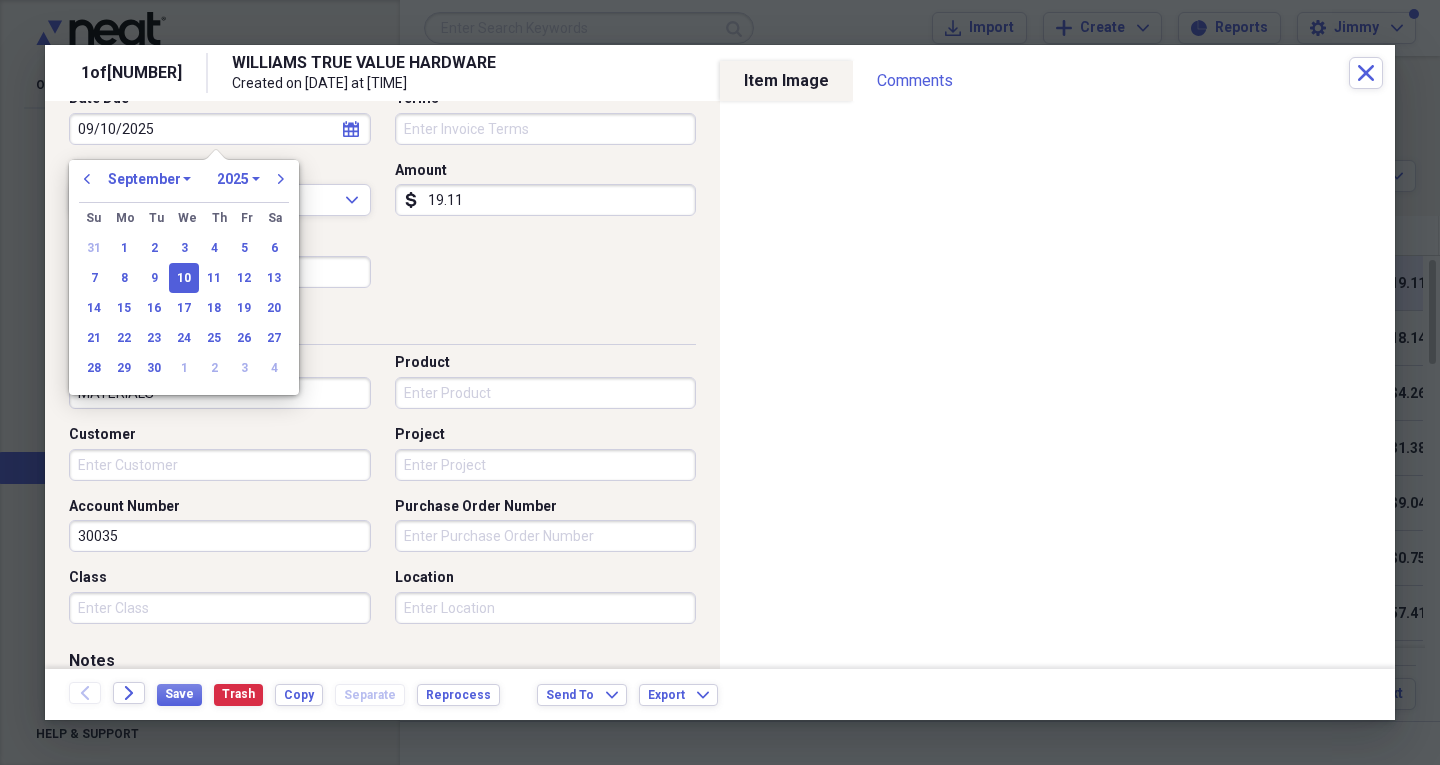 click on "Product" at bounding box center [546, 393] 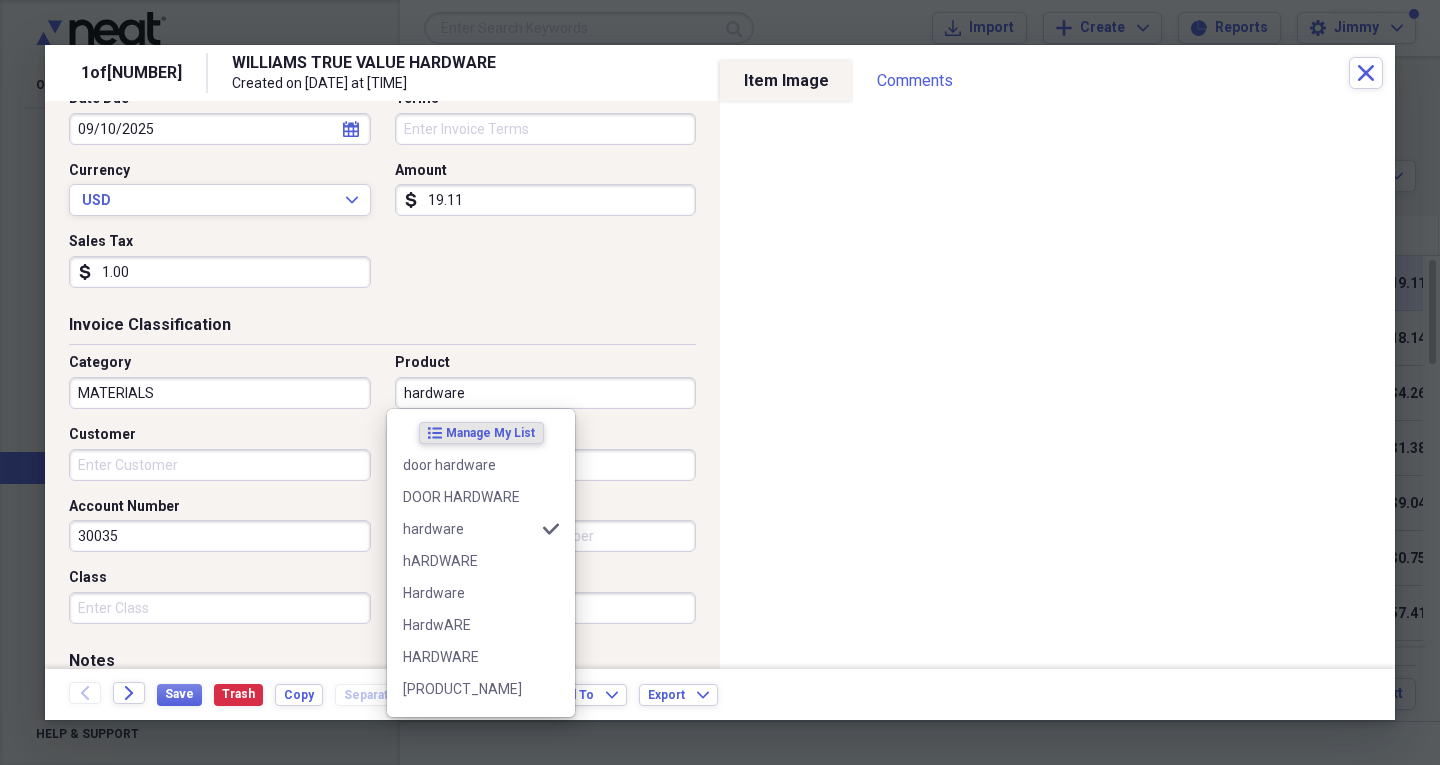 type on "hardware" 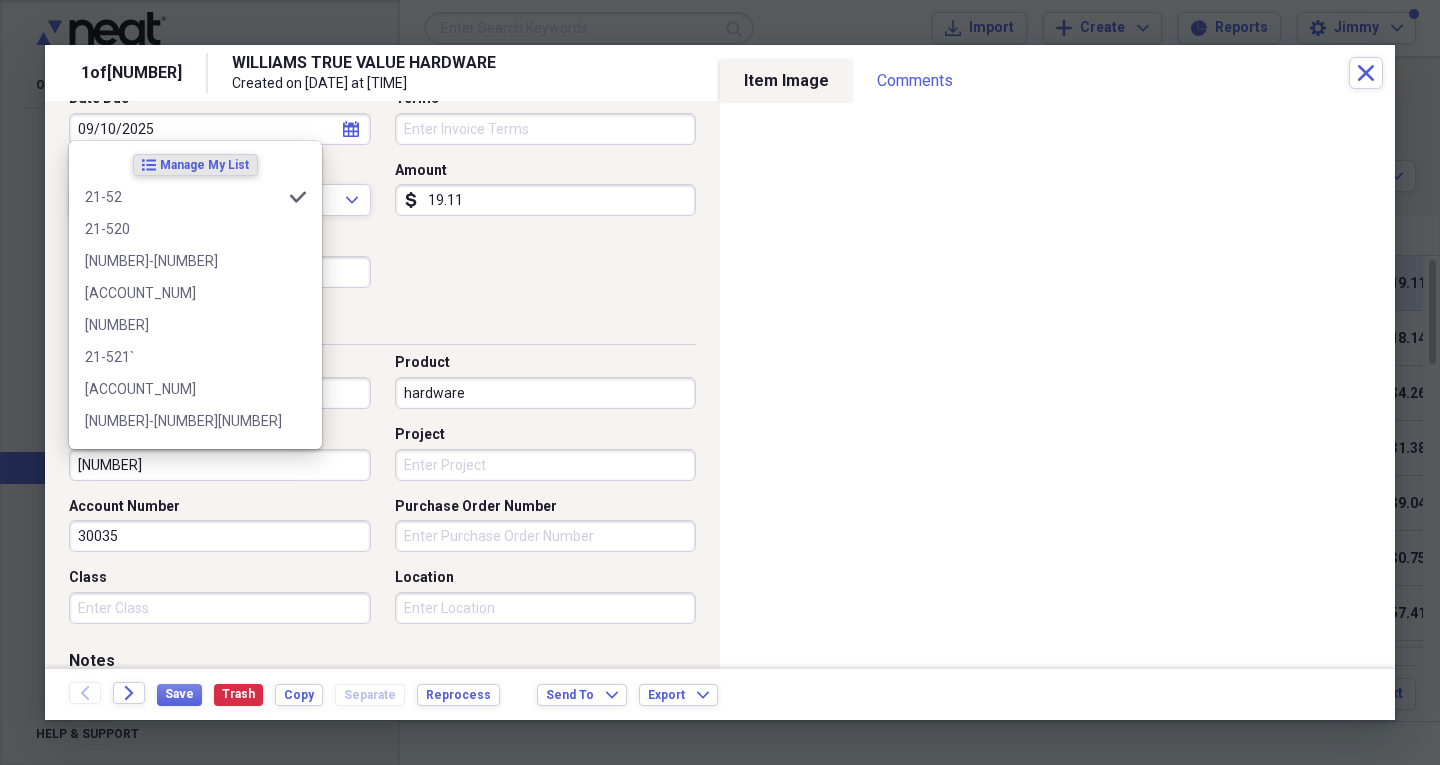 type on "[NUMBER]" 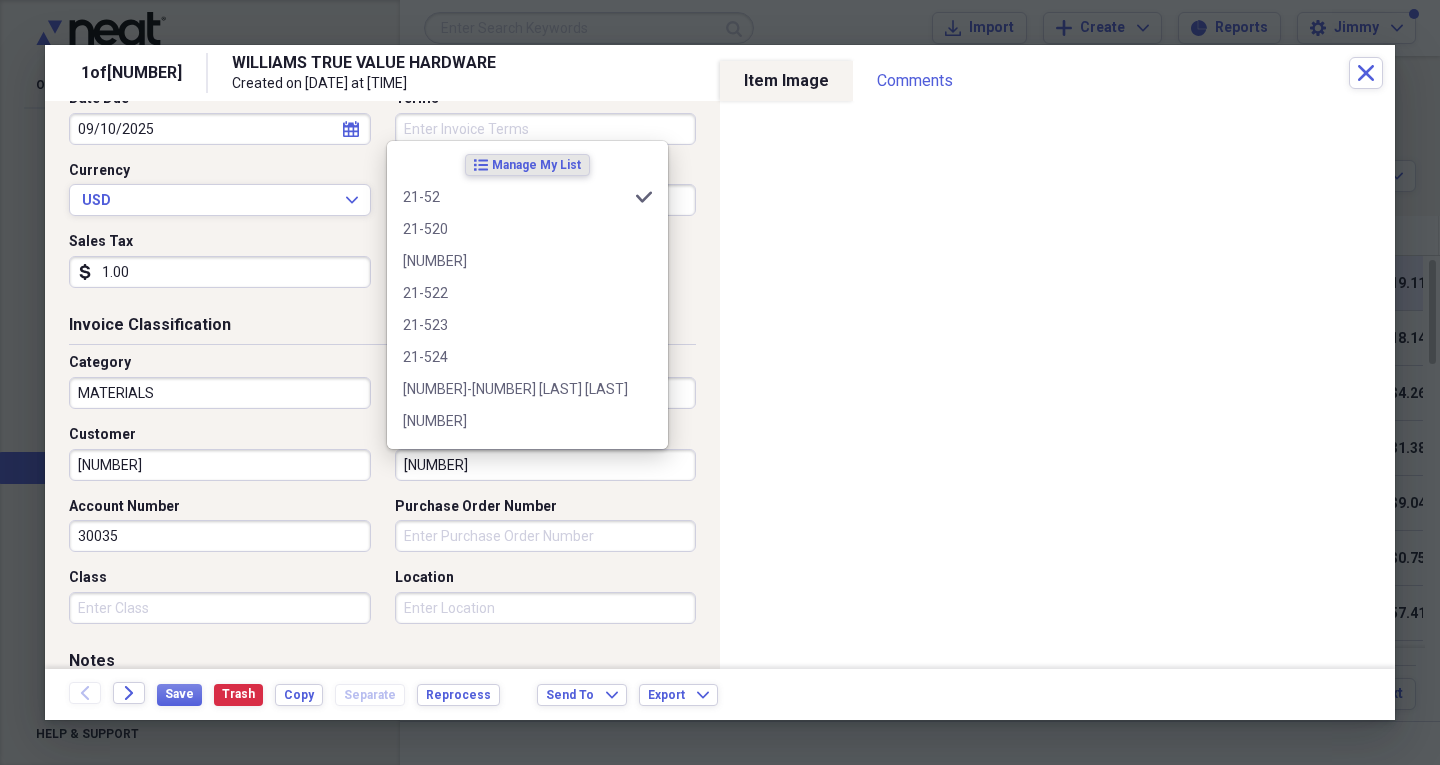 type on "[NUMBER]" 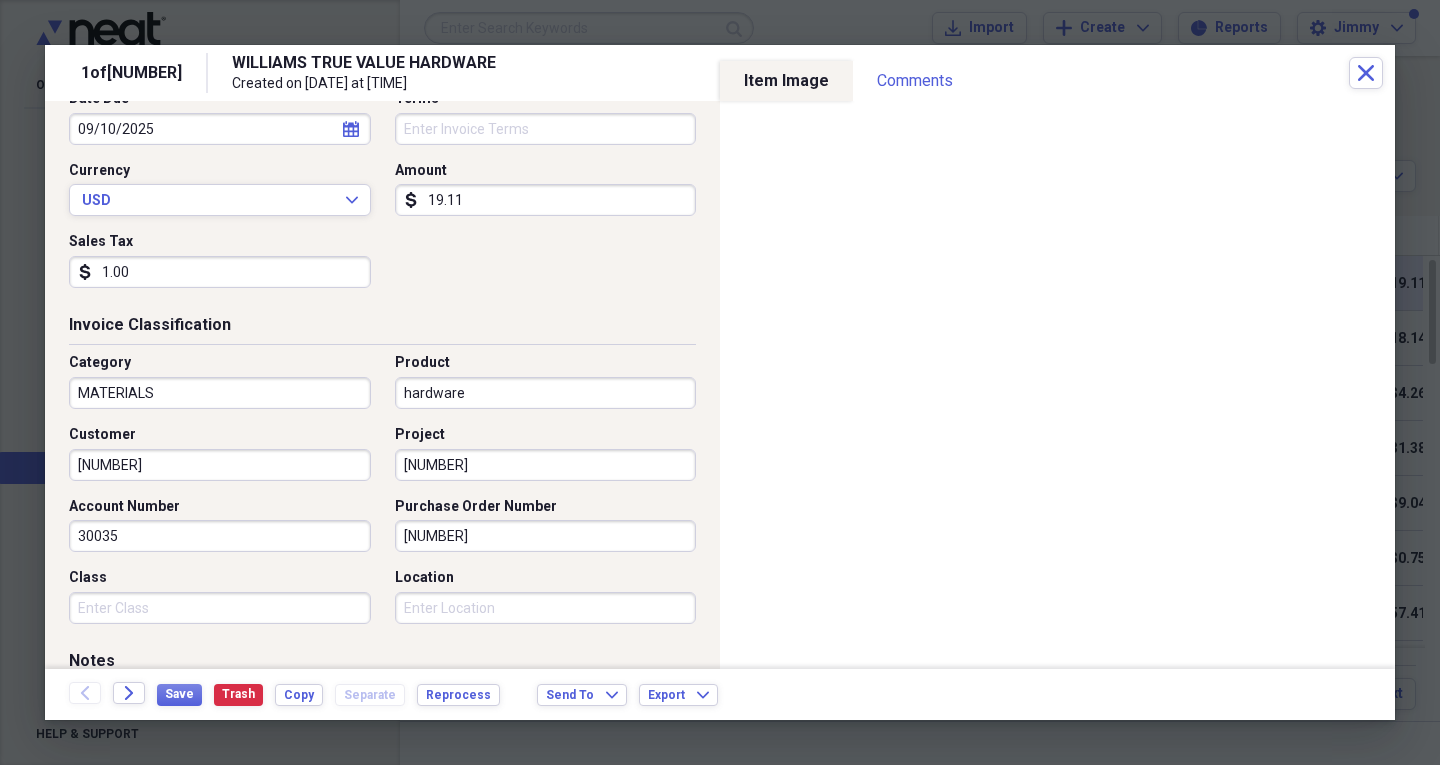 type on "[NUMBER]" 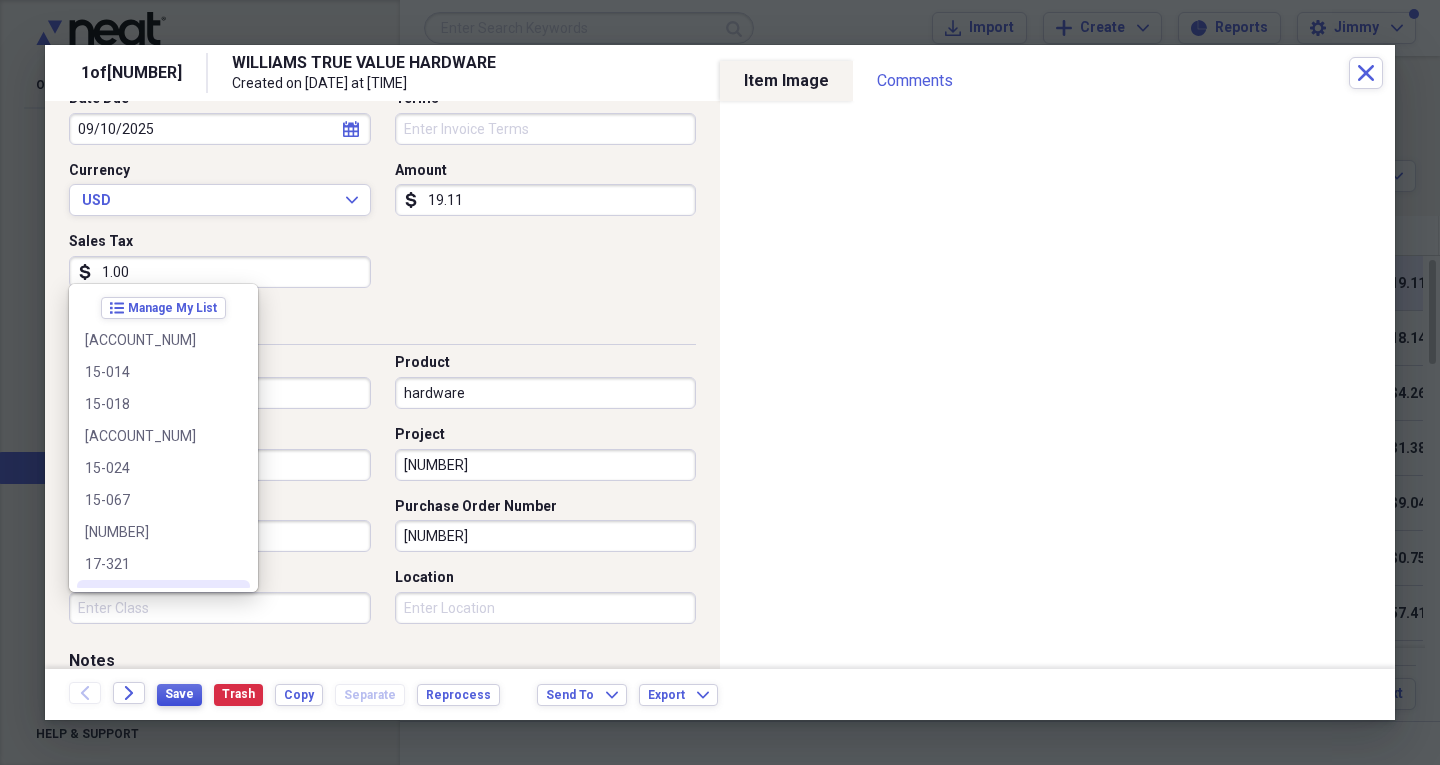 click on "Save" at bounding box center (179, 694) 